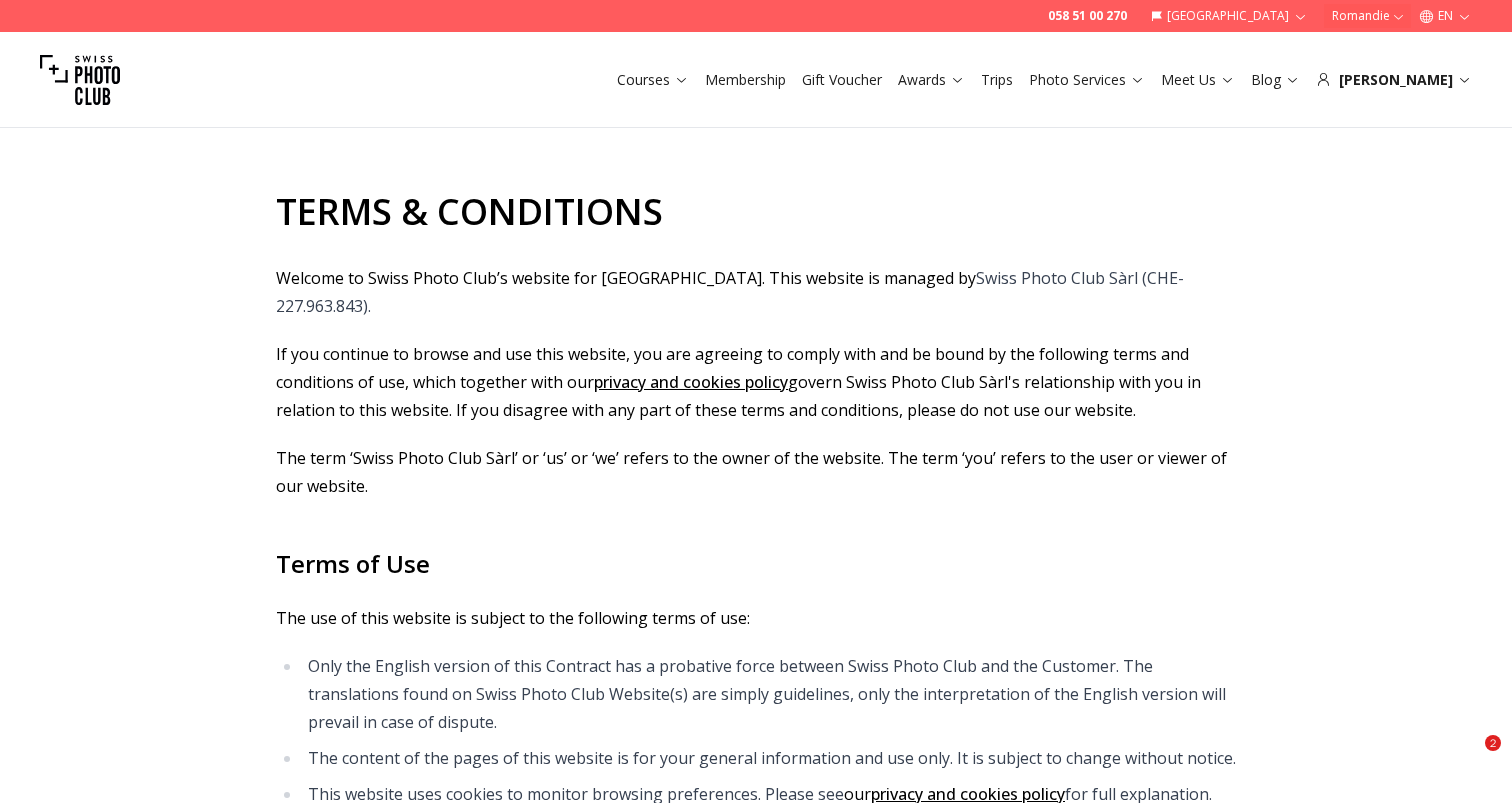 scroll, scrollTop: 8970, scrollLeft: 0, axis: vertical 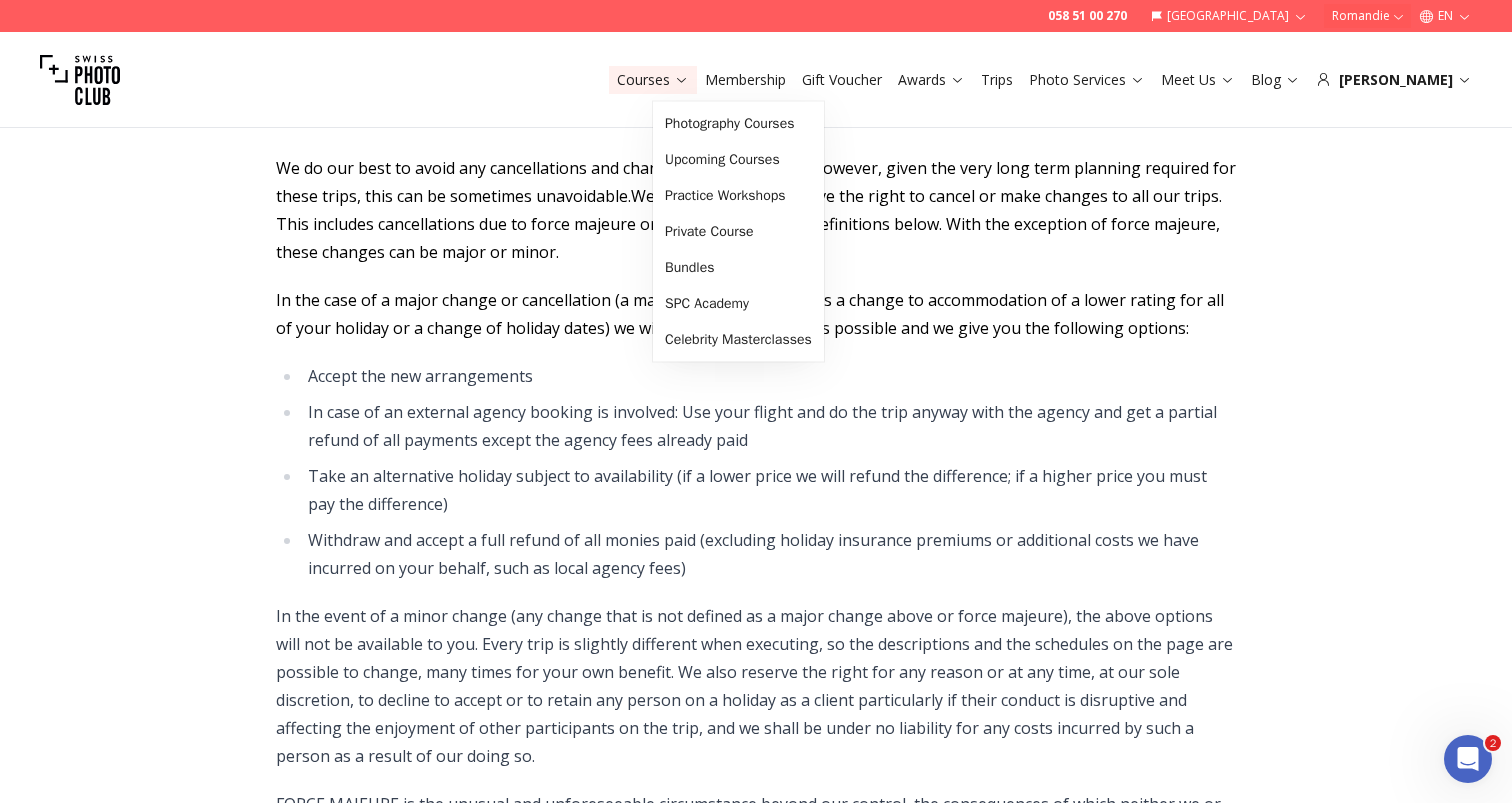 click on "Courses" at bounding box center [653, 80] 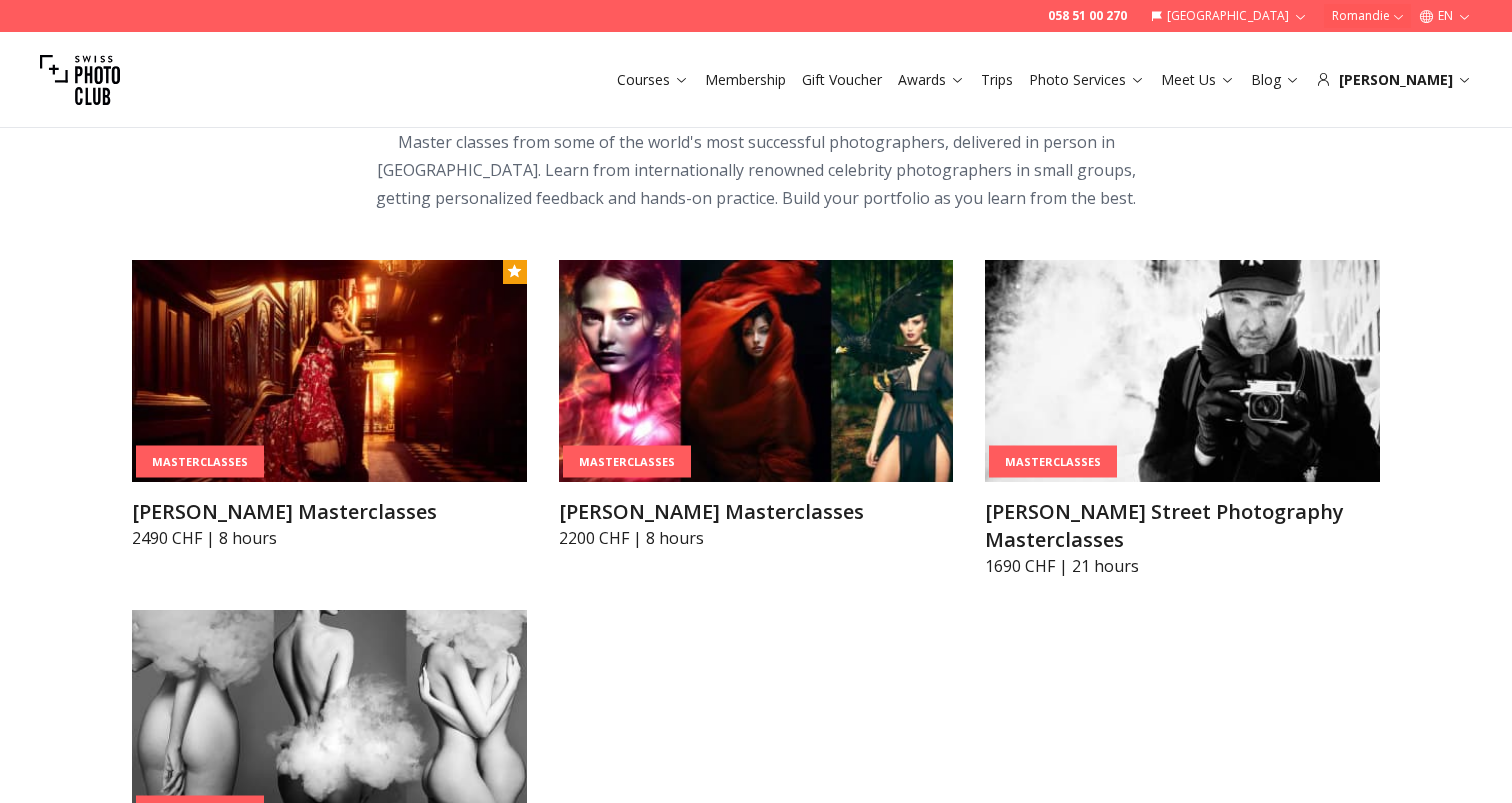 scroll, scrollTop: 5483, scrollLeft: 0, axis: vertical 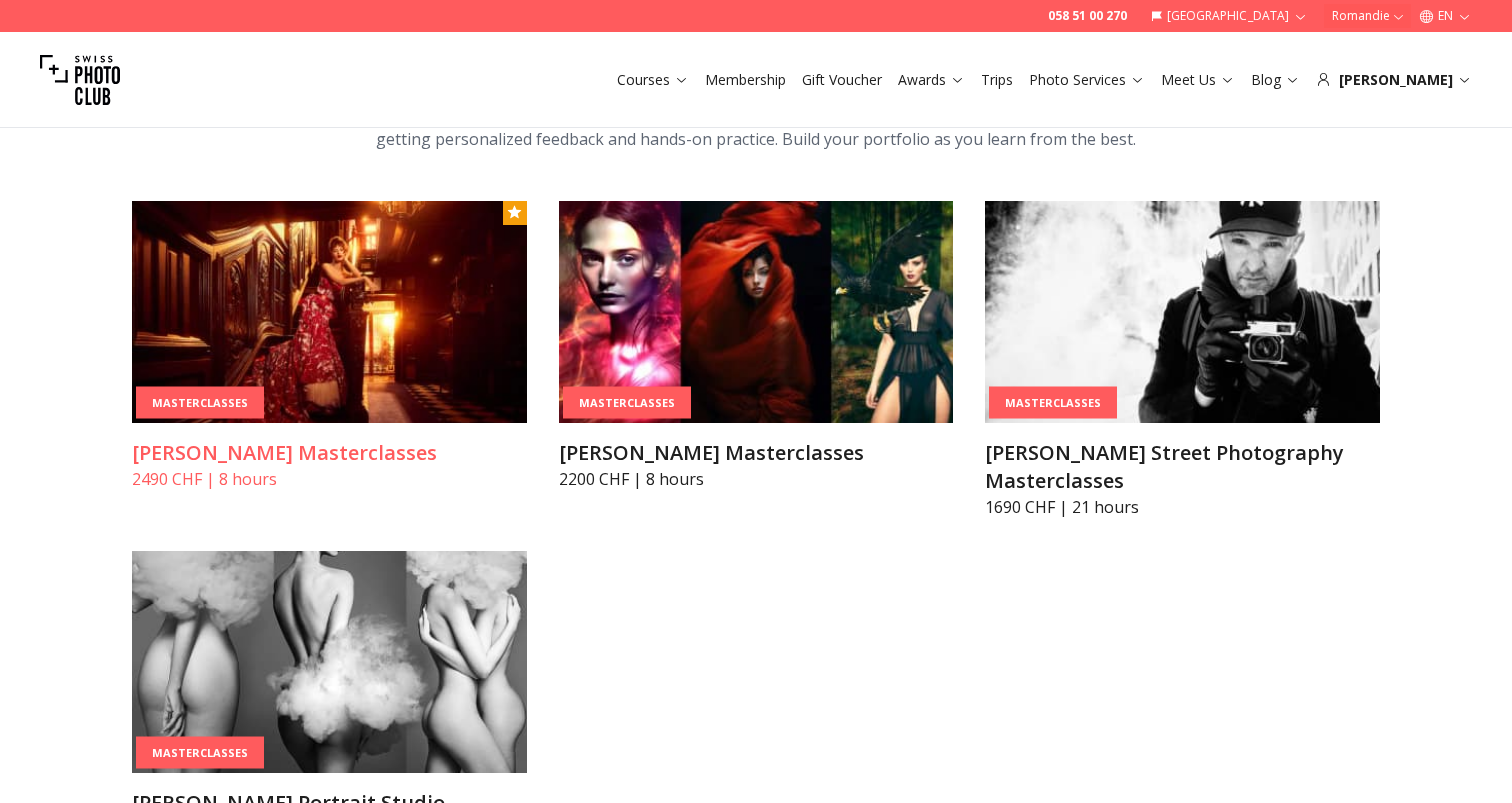 click at bounding box center [329, 312] 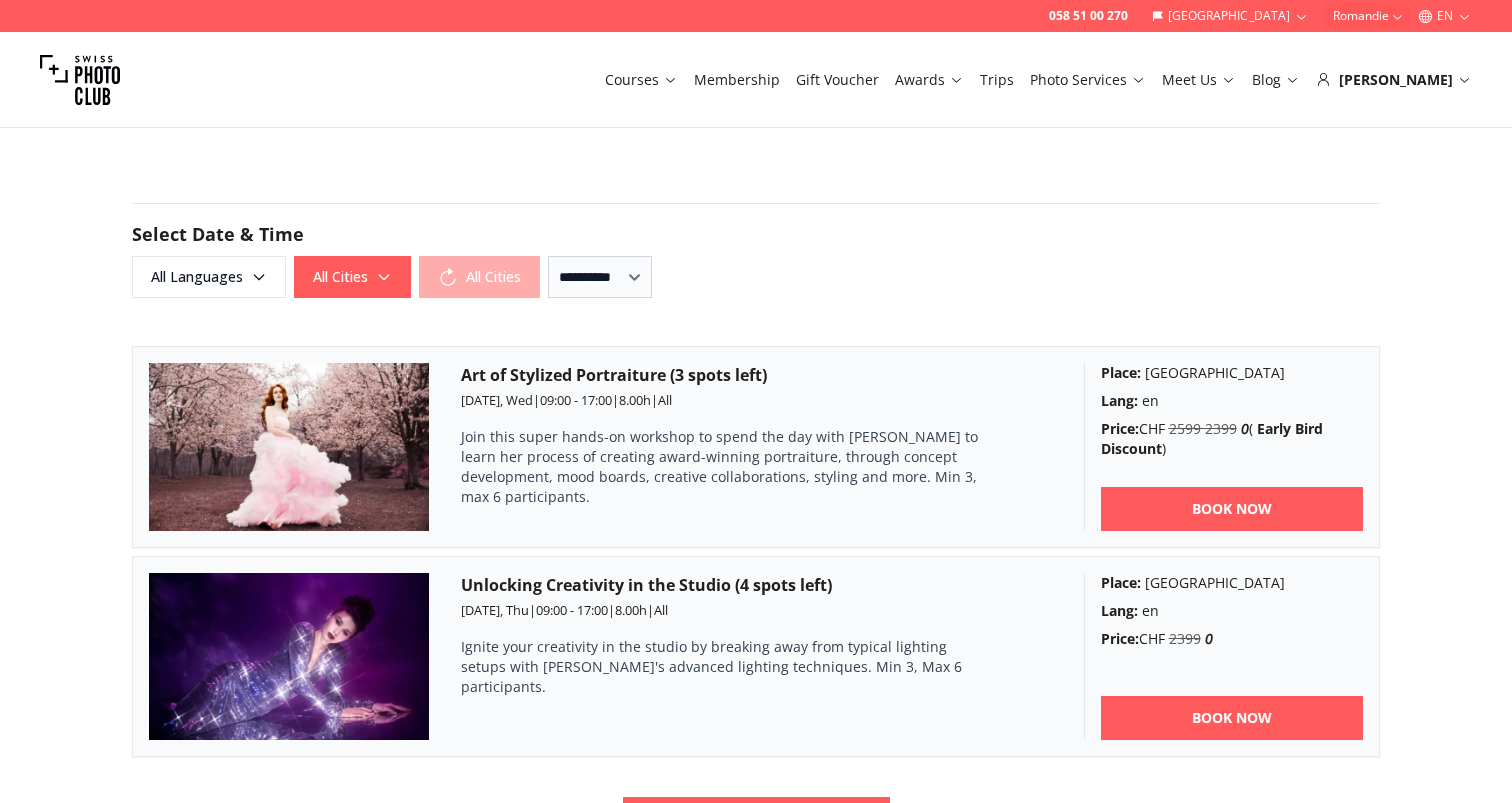 scroll, scrollTop: 1066, scrollLeft: 0, axis: vertical 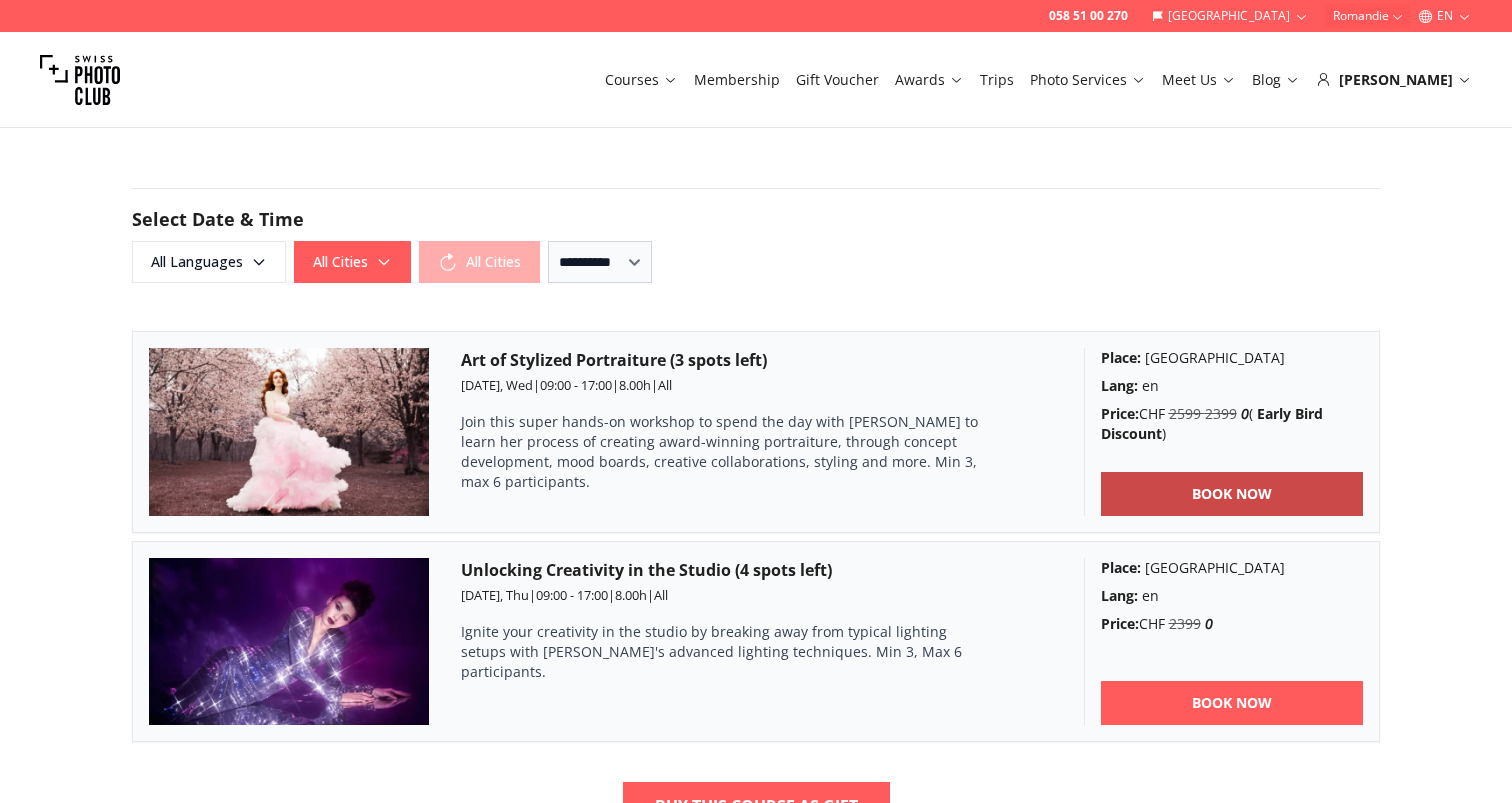 click on "BOOK NOW" at bounding box center (1232, 494) 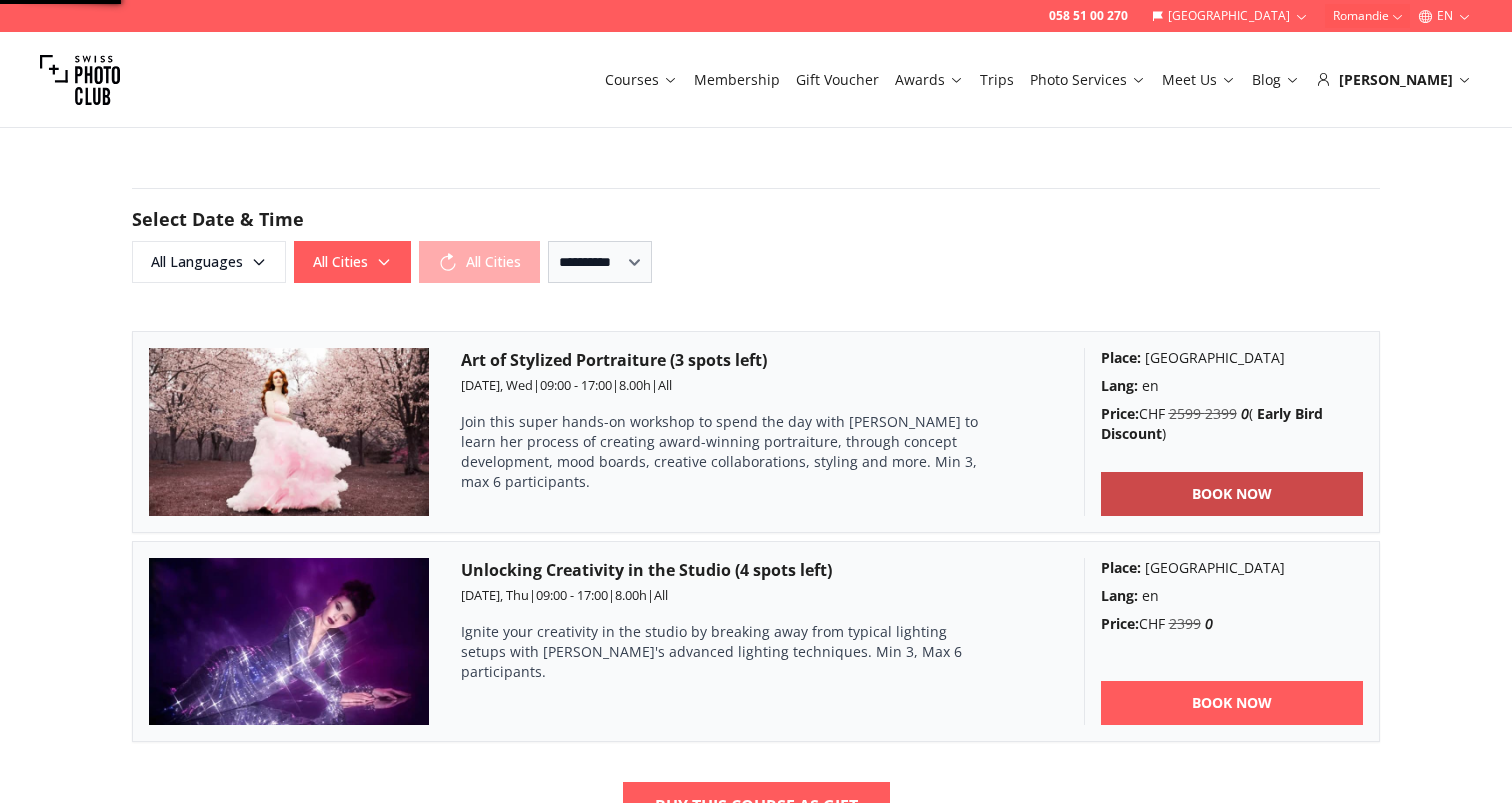 scroll, scrollTop: 0, scrollLeft: 0, axis: both 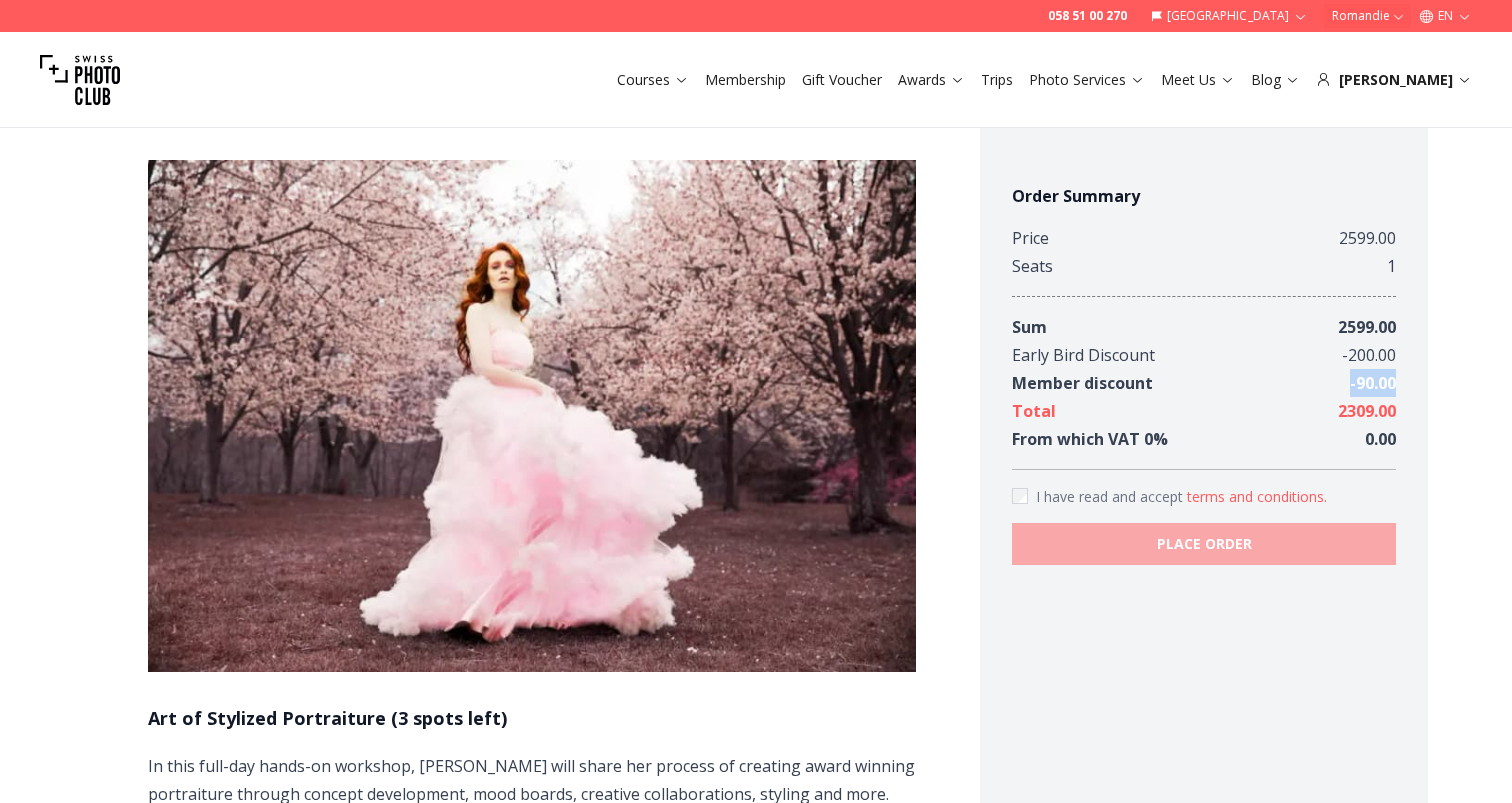 drag, startPoint x: 1347, startPoint y: 381, endPoint x: 1441, endPoint y: 383, distance: 94.02127 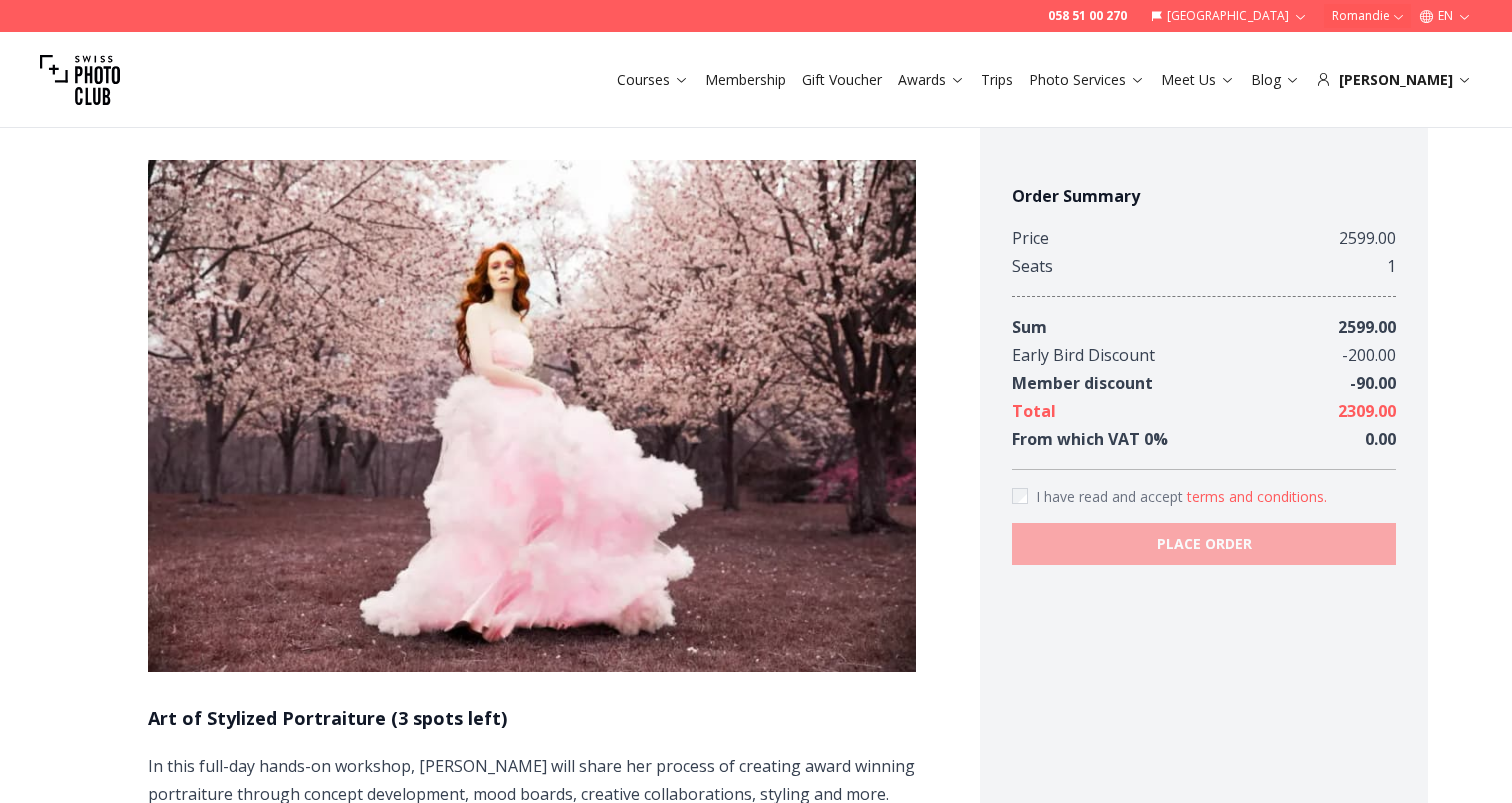 click on "Member discount -  90.00" at bounding box center [1204, 383] 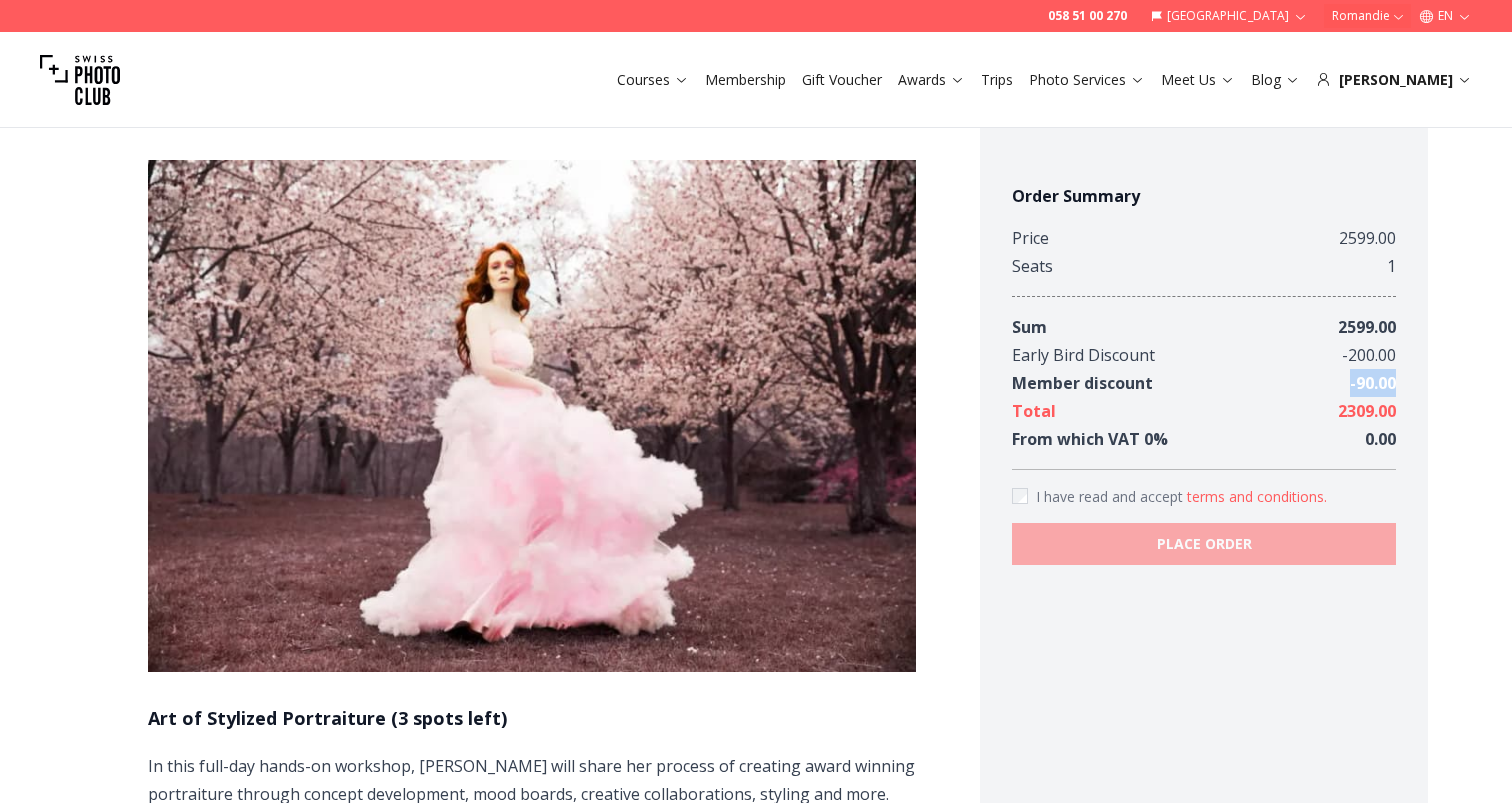 drag, startPoint x: 1340, startPoint y: 381, endPoint x: 1404, endPoint y: 378, distance: 64.070274 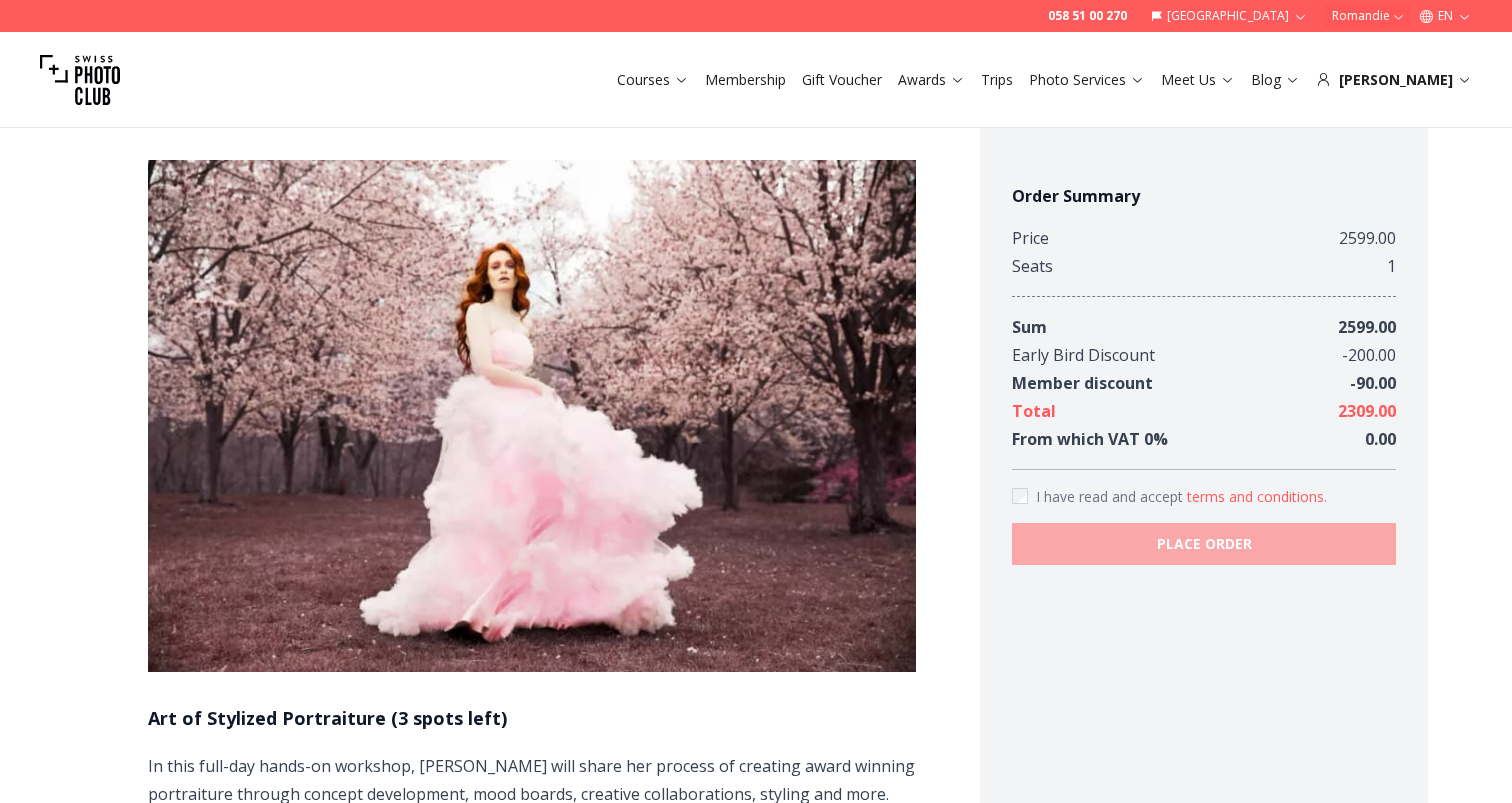 click on "Early Bird Discount" at bounding box center [1083, 355] 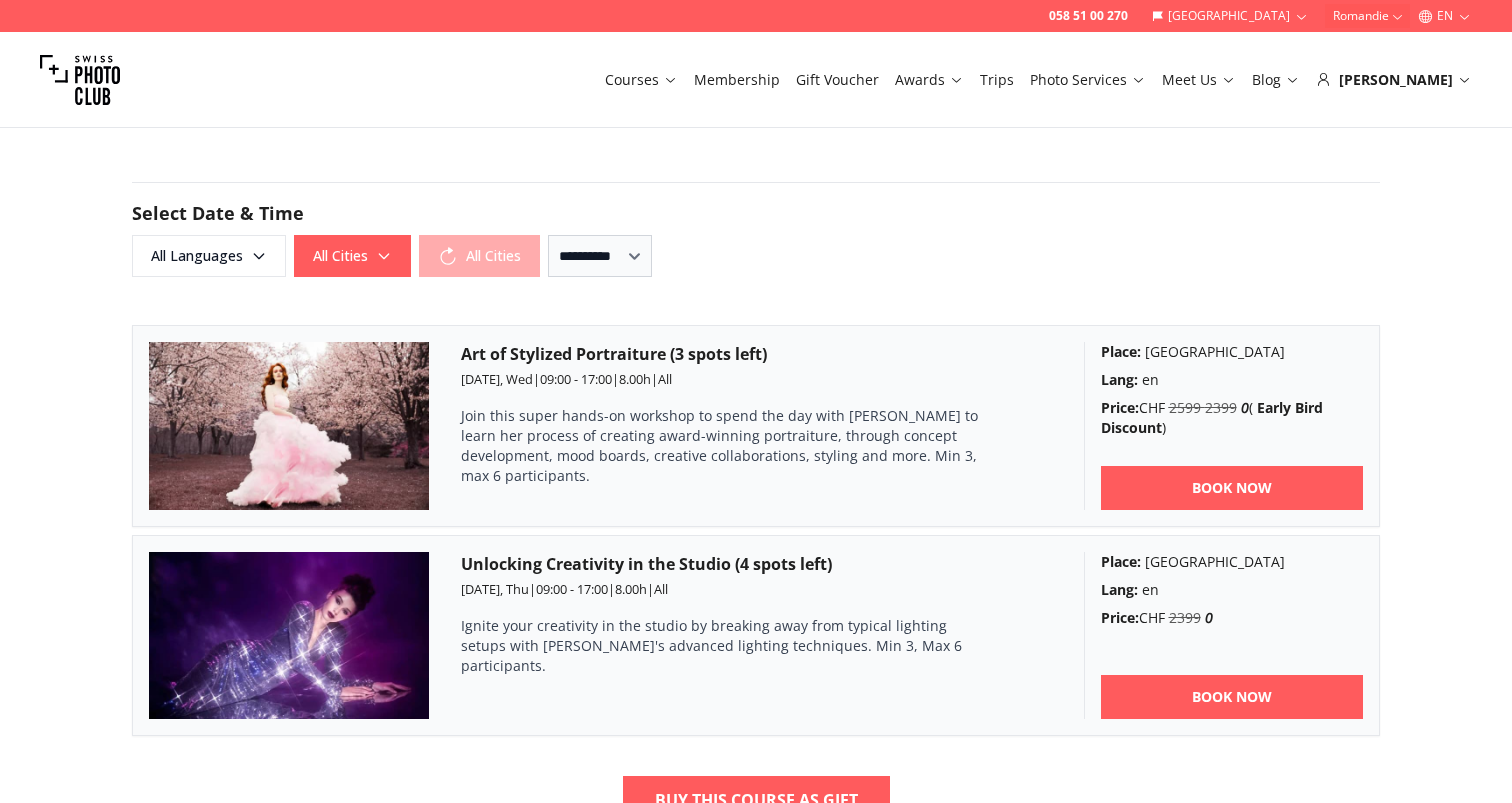scroll, scrollTop: 1074, scrollLeft: 0, axis: vertical 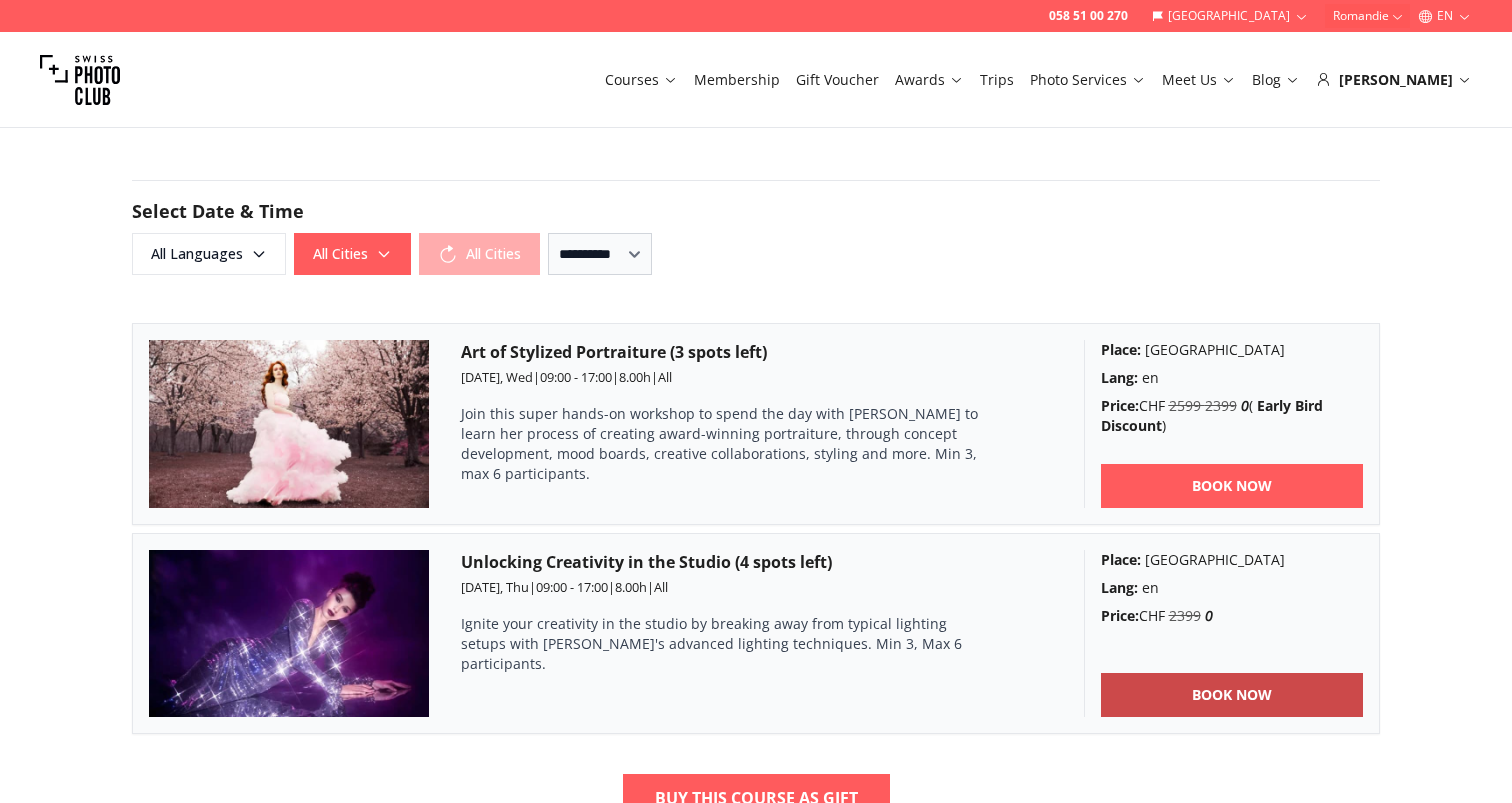 click on "BOOK NOW" at bounding box center (1232, 695) 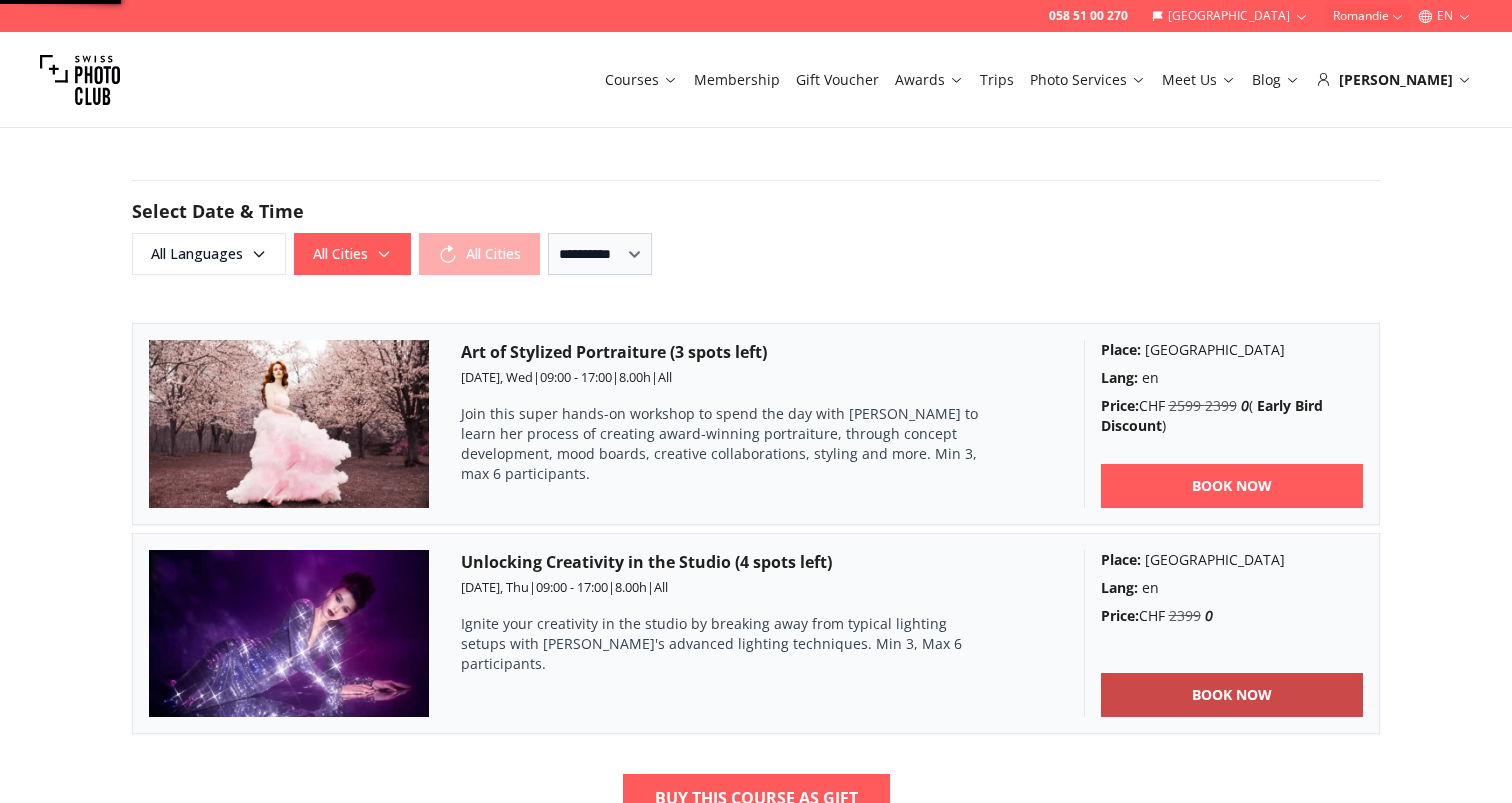 scroll, scrollTop: 0, scrollLeft: 0, axis: both 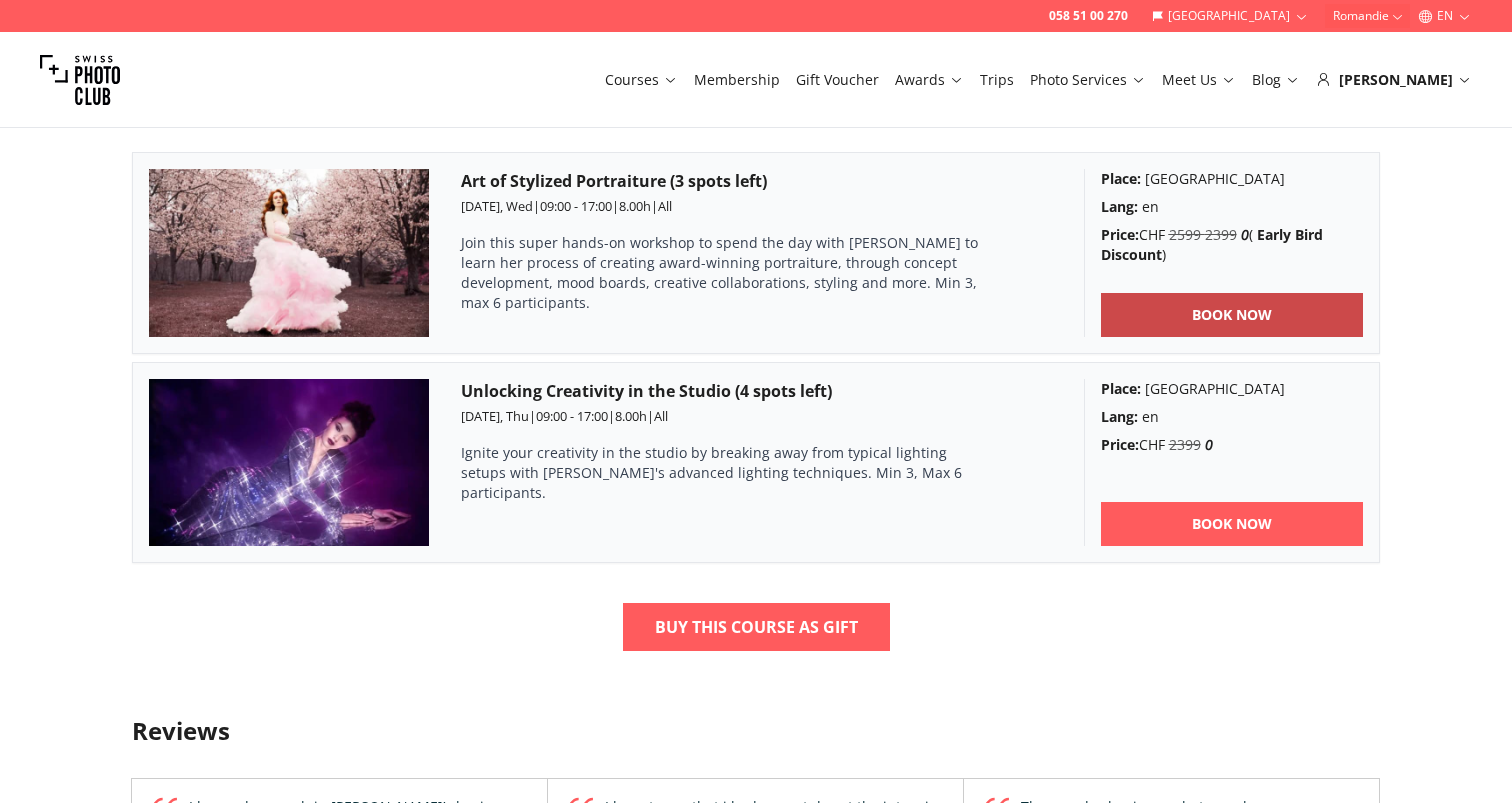 click on "BOOK NOW" at bounding box center [1232, 315] 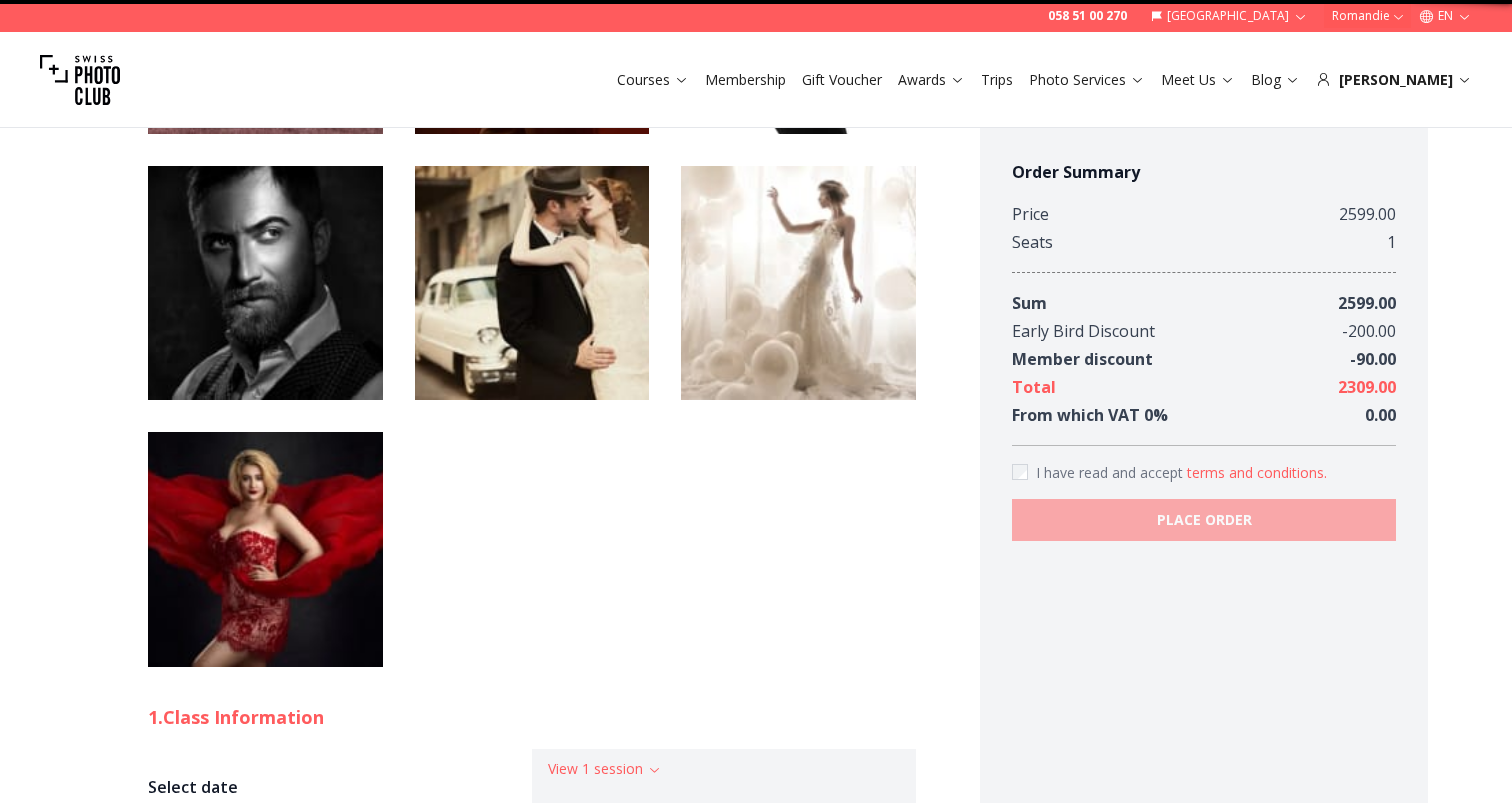 scroll, scrollTop: 0, scrollLeft: 0, axis: both 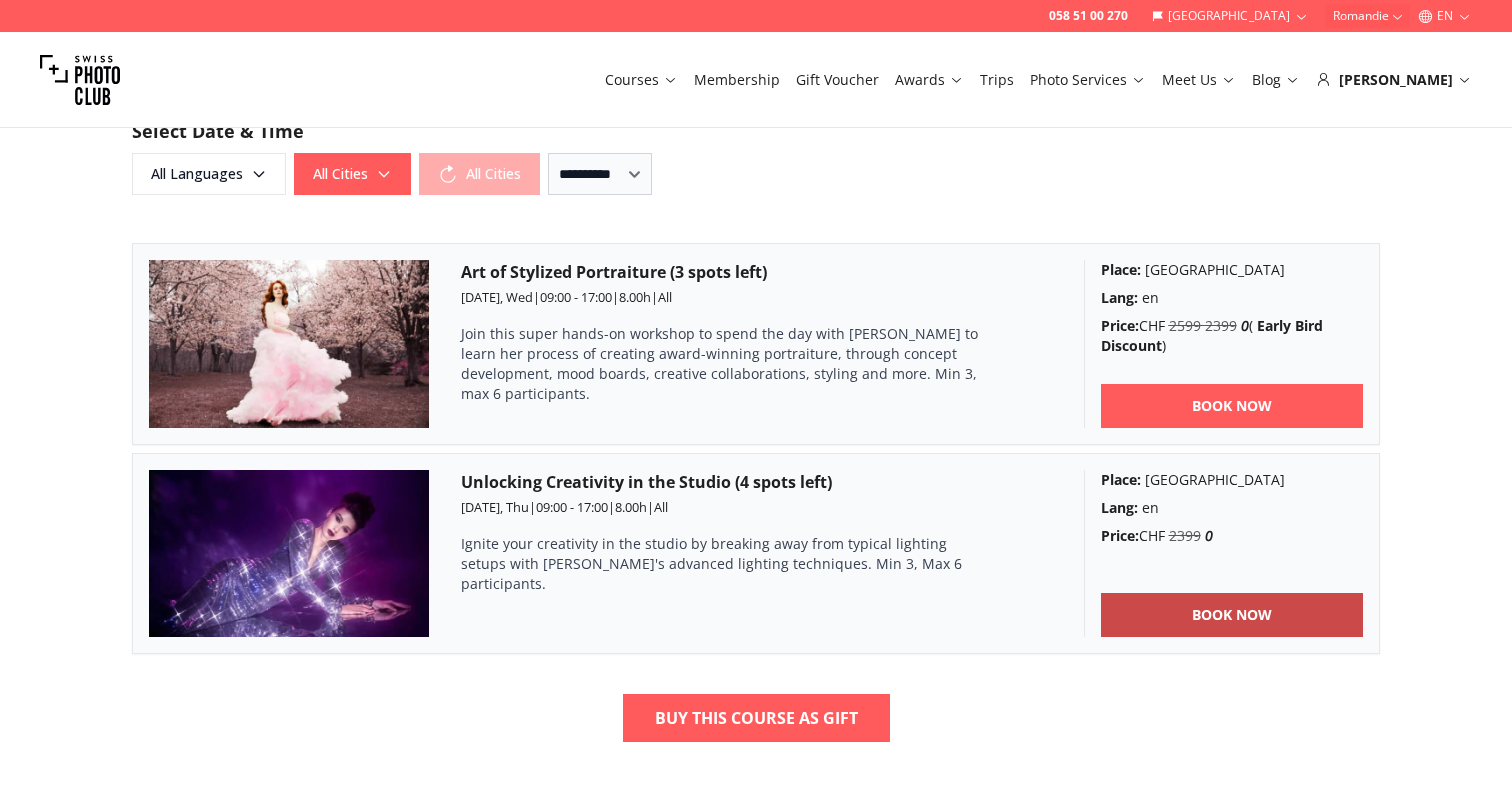 click on "BOOK NOW" at bounding box center (1232, 615) 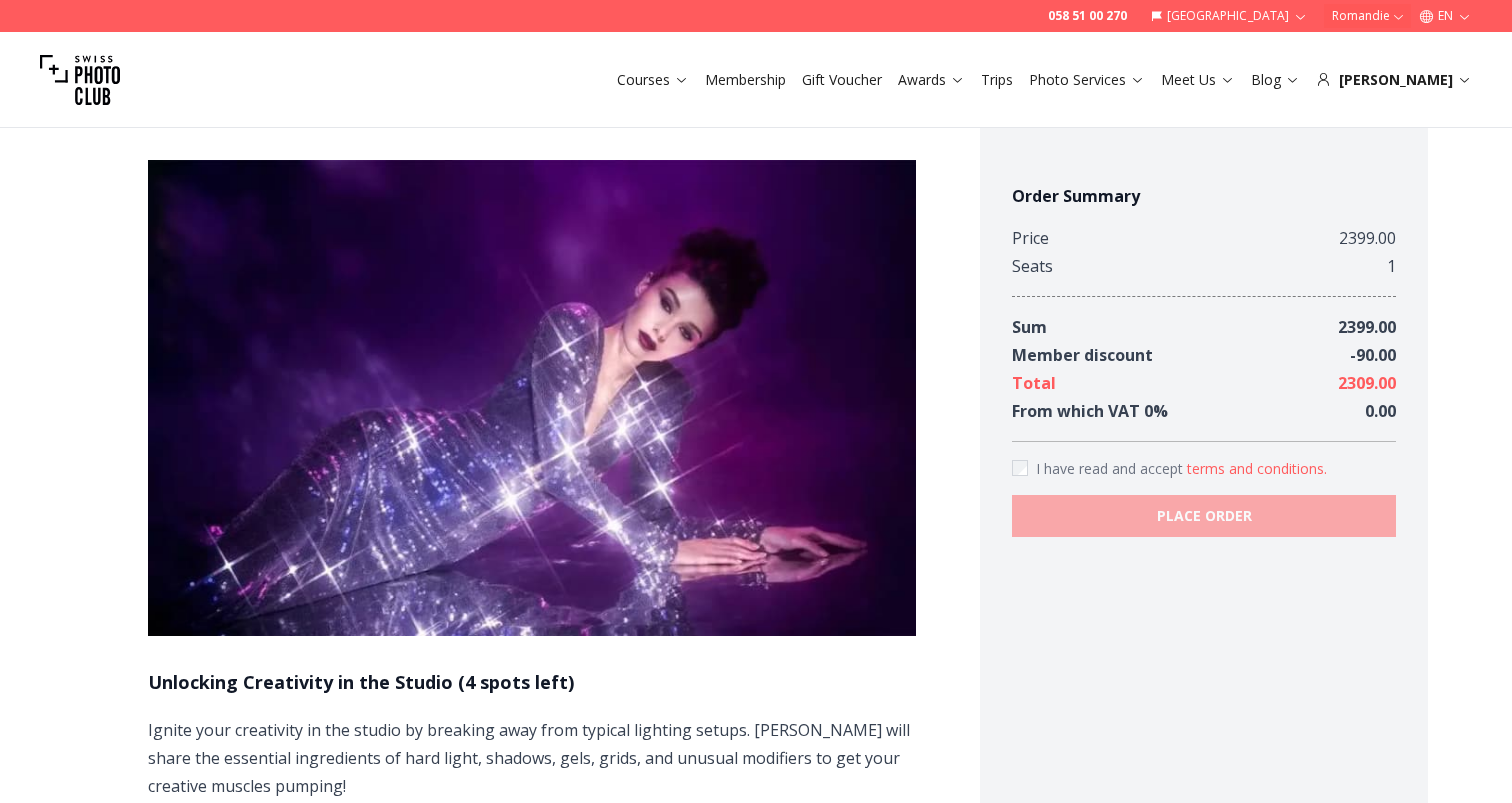 scroll, scrollTop: 0, scrollLeft: 0, axis: both 